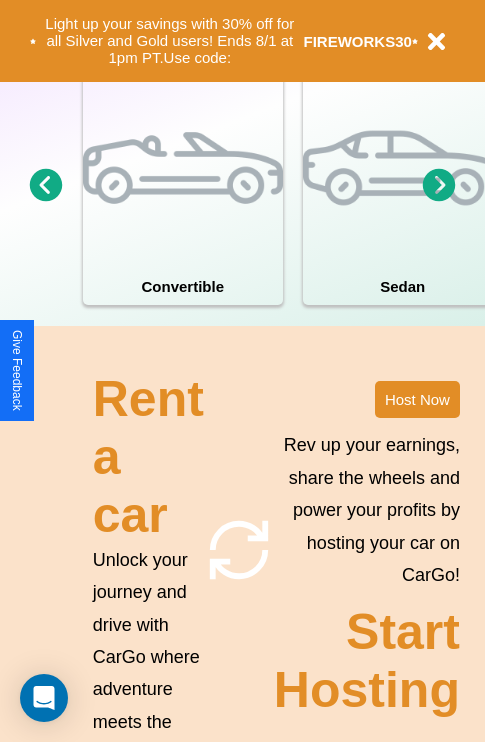 scroll, scrollTop: 1947, scrollLeft: 0, axis: vertical 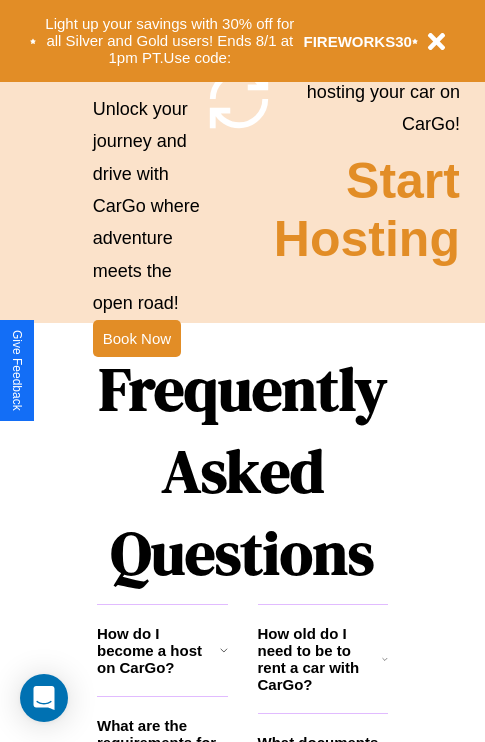 click on "Frequently Asked Questions" at bounding box center [242, 471] 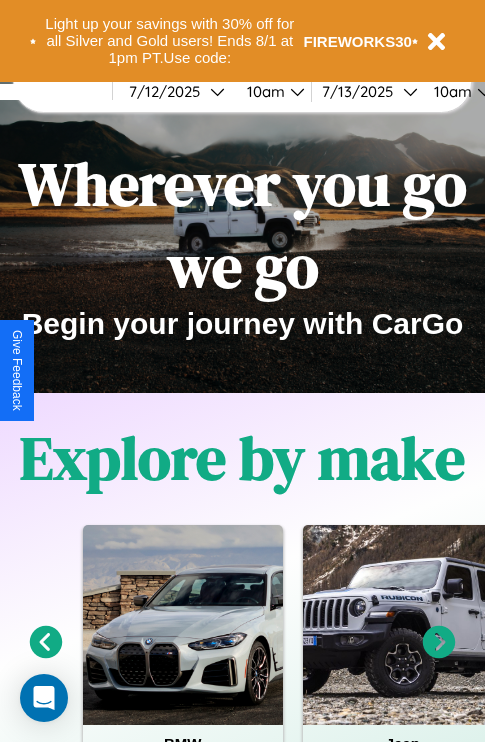 scroll, scrollTop: 0, scrollLeft: 0, axis: both 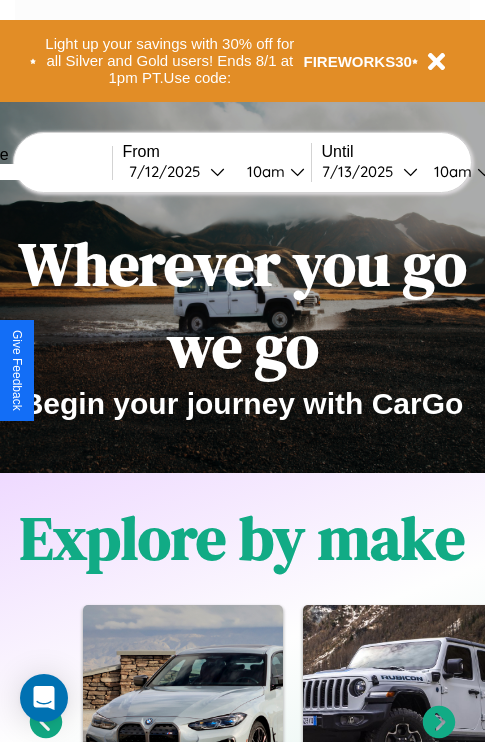 click at bounding box center [37, 172] 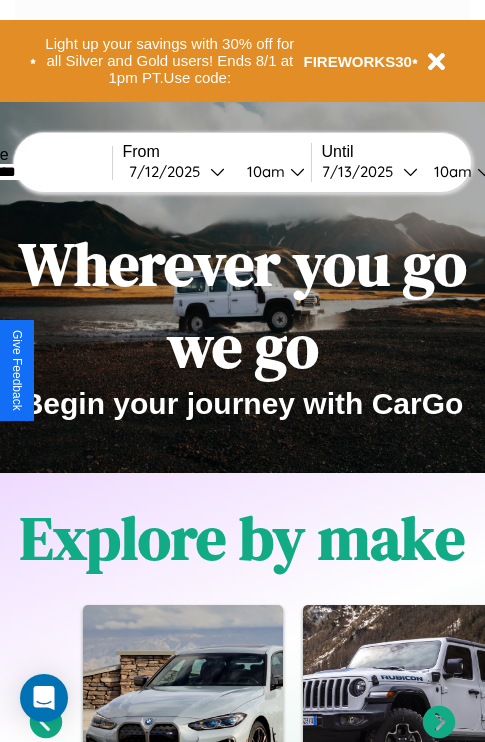 type on "*********" 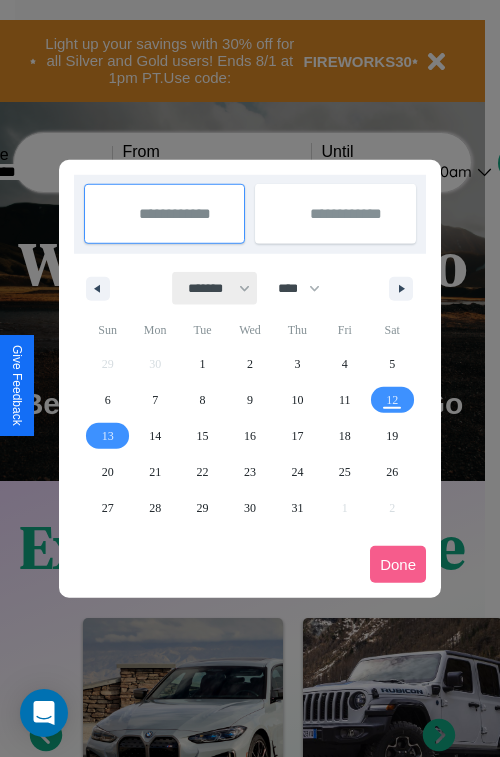 click on "******* ******** ***** ***** *** **** **** ****** ********* ******* ******** ********" at bounding box center (215, 288) 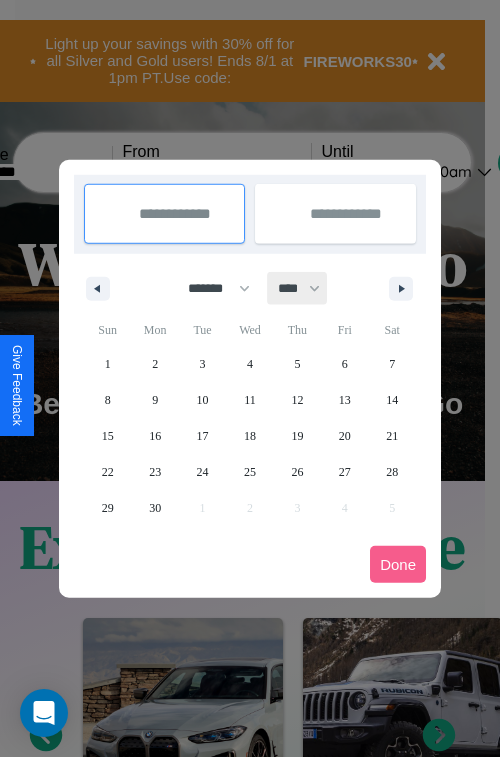 click on "**** **** **** **** **** **** **** **** **** **** **** **** **** **** **** **** **** **** **** **** **** **** **** **** **** **** **** **** **** **** **** **** **** **** **** **** **** **** **** **** **** **** **** **** **** **** **** **** **** **** **** **** **** **** **** **** **** **** **** **** **** **** **** **** **** **** **** **** **** **** **** **** **** **** **** **** **** **** **** **** **** **** **** **** **** **** **** **** **** **** **** **** **** **** **** **** **** **** **** **** **** **** **** **** **** **** **** **** **** **** **** **** **** **** **** **** **** **** **** **** ****" at bounding box center [298, 288] 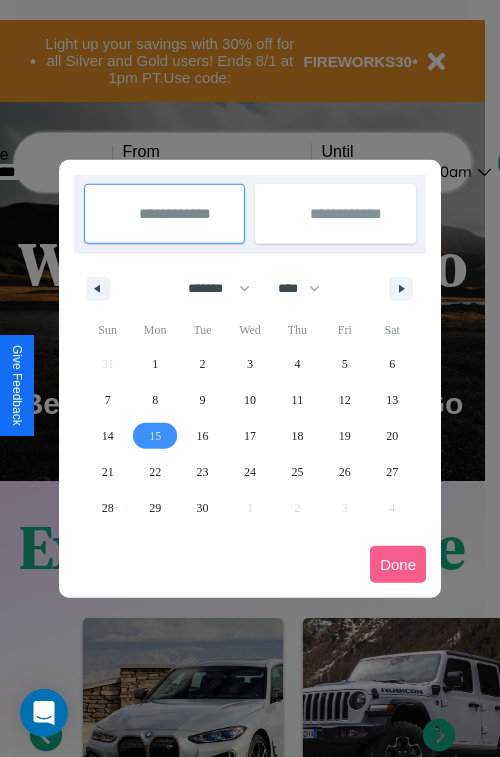 click on "15" at bounding box center (155, 436) 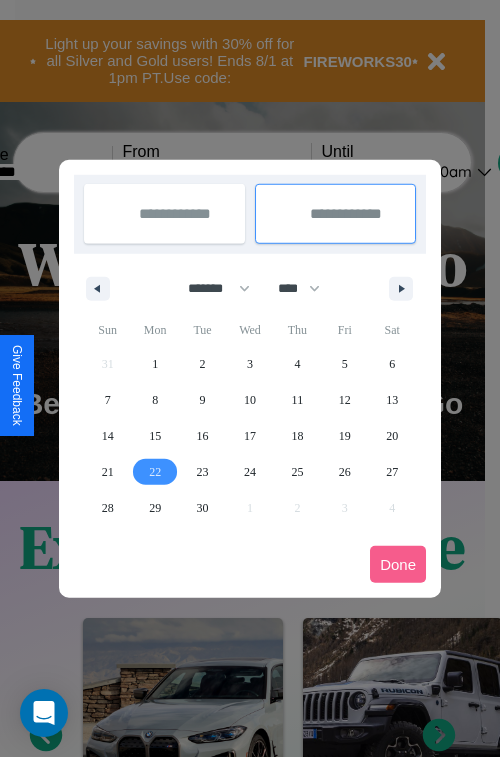 click on "22" at bounding box center (155, 472) 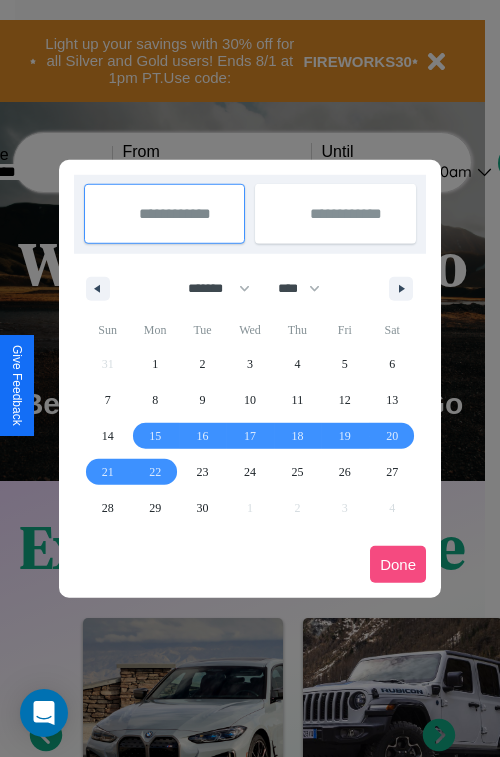 click on "Done" at bounding box center [398, 564] 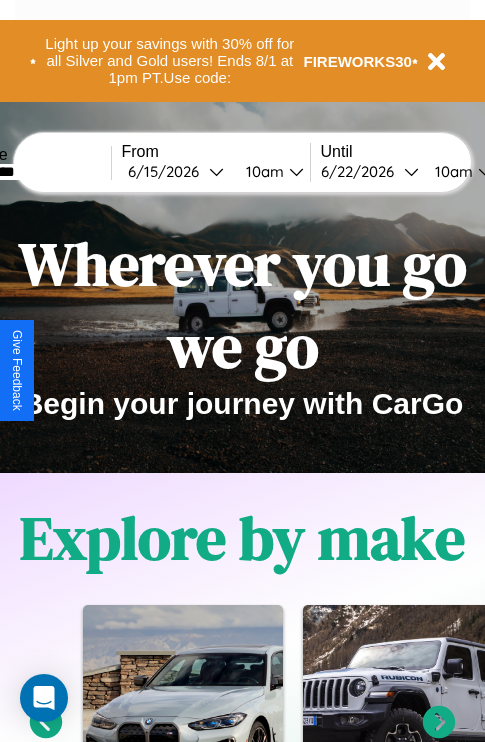 click on "10am" at bounding box center [262, 171] 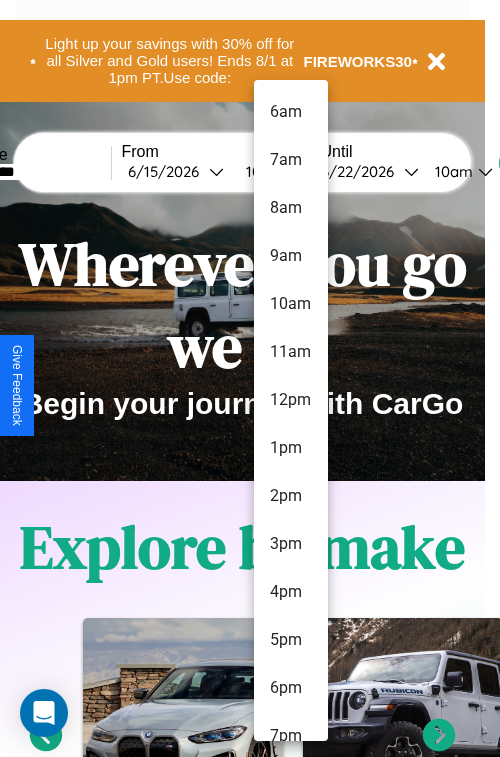 click on "8am" at bounding box center (291, 208) 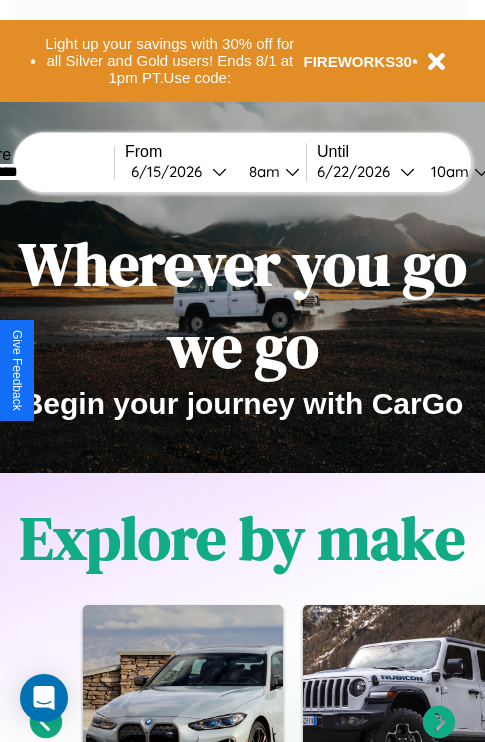 scroll, scrollTop: 0, scrollLeft: 72, axis: horizontal 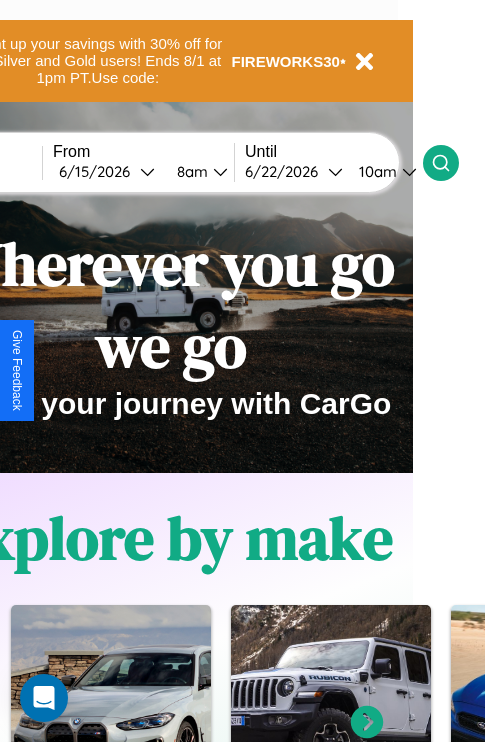 click 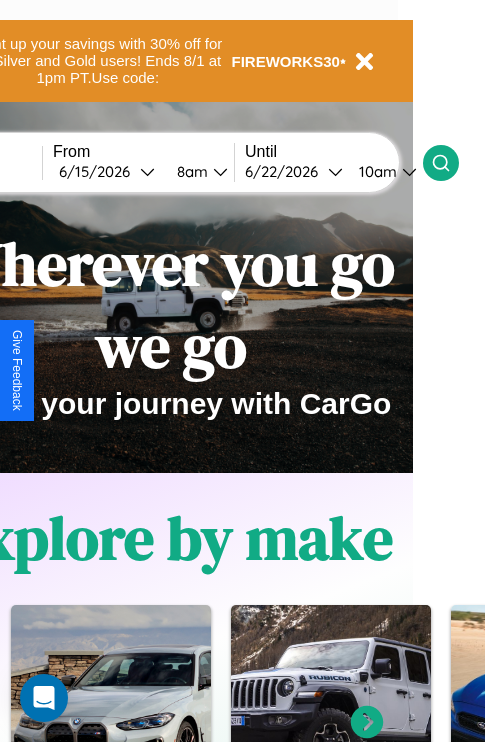 scroll, scrollTop: 0, scrollLeft: 0, axis: both 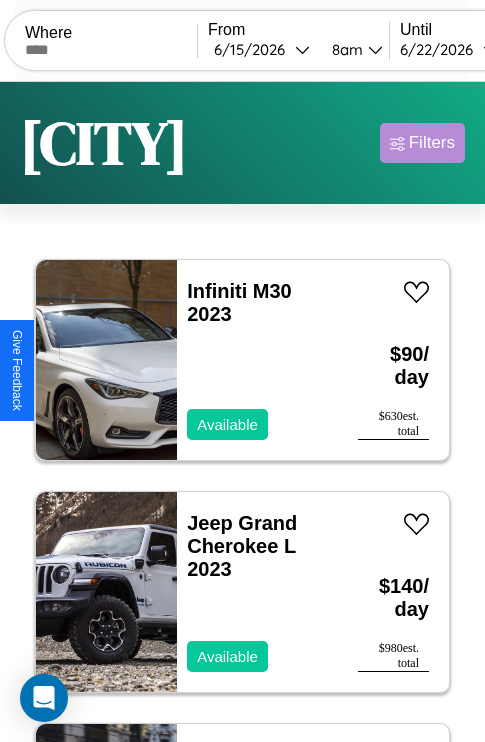 click on "Filters" at bounding box center (432, 143) 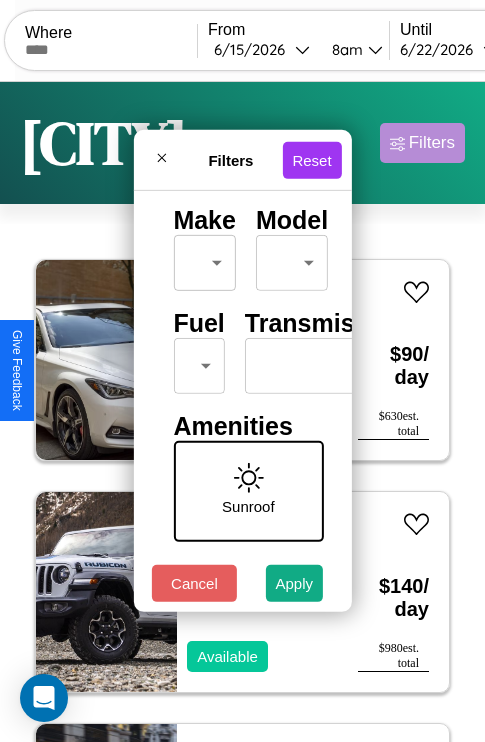 scroll, scrollTop: 162, scrollLeft: 0, axis: vertical 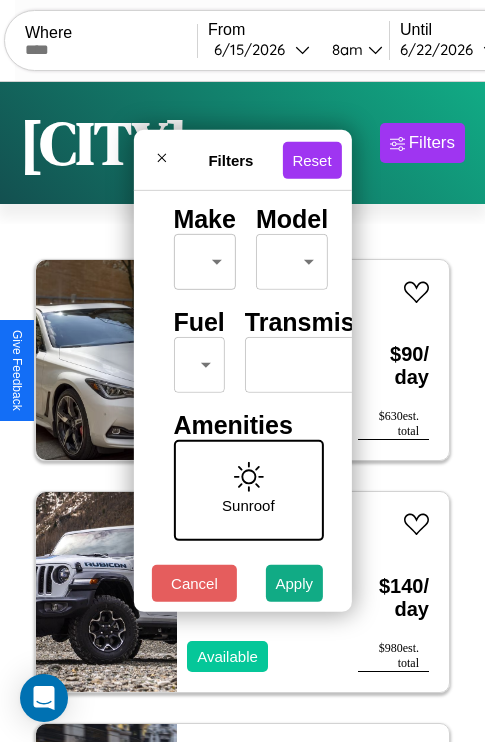 click on "CarGo Where From [DATE] [TIME] Until [DATE] [TIME] Become a Host Login Sign Up [CITY] Filters 149  cars in this area These cars can be picked up in this city. Infiniti   M30   2023 Available $ 90  / day $ 630  est. total Jeep   Grand Cherokee L   2023 Available $ 140  / day $ 980  est. total Lexus   TX   2018 Unavailable $ 130  / day $ 910  est. total BMW   318iC   2014 Available $ 130  / day $ 910  est. total Chevrolet   Cutaway Van   2017 Available $ 110  / day $ 770  est. total Buick   Envista   2016 Unavailable $ 60  / day $ 420  est. total Infiniti   M30   2021 Available $ 80  / day $ 560  est. total Subaru   Ascent   2016 Available $ 100  / day $ 700  est. total Maserati   MC20   2018 Available $ 120  / day $ 840  est. total Jaguar   XJR   2014 Available $ 60  / day $ 420  est. total Kia   Rio   2018 Available $ 170  / day $ 1190  est. total Buick   Verano   2016 Unavailable $ 100  / day $ 700  est. total Mercedes   G-Class   2017 Available $ 190  / day $ 1330  est. total Chevrolet   Trax" at bounding box center (242, 412) 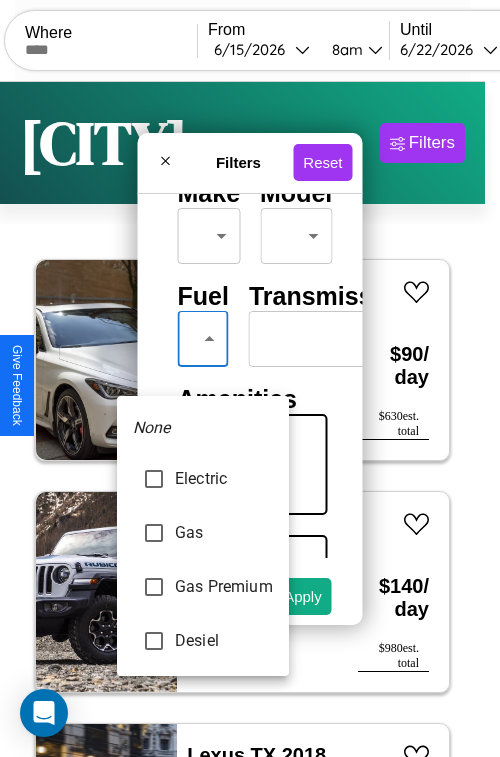 type on "***" 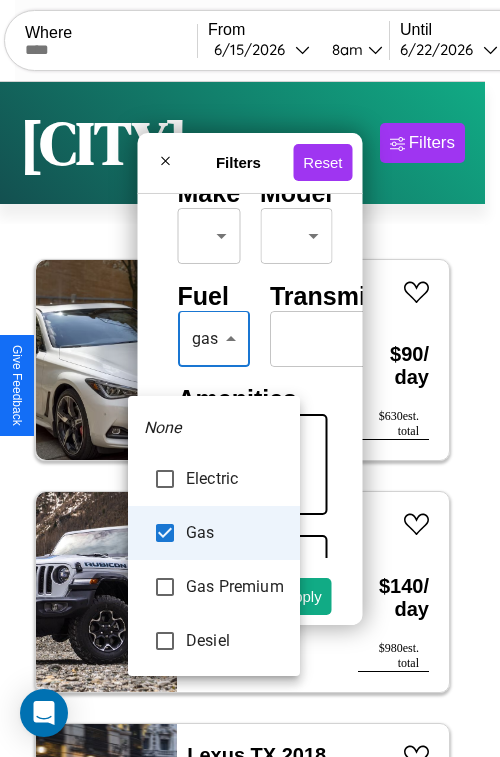 click at bounding box center (250, 378) 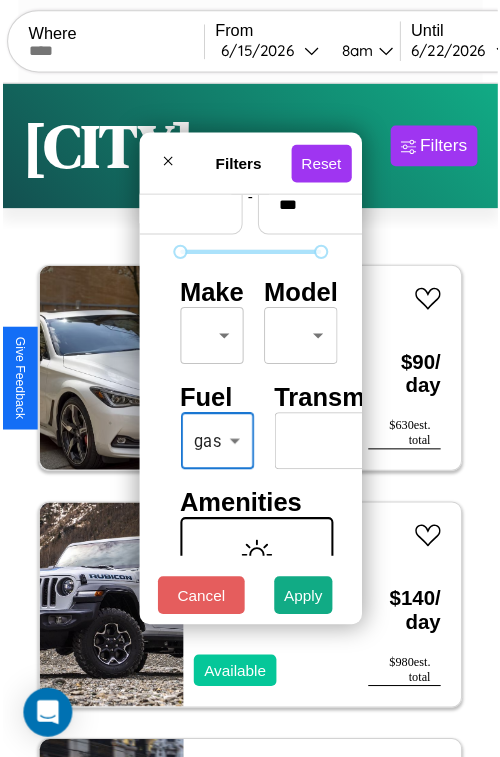 scroll, scrollTop: 59, scrollLeft: 0, axis: vertical 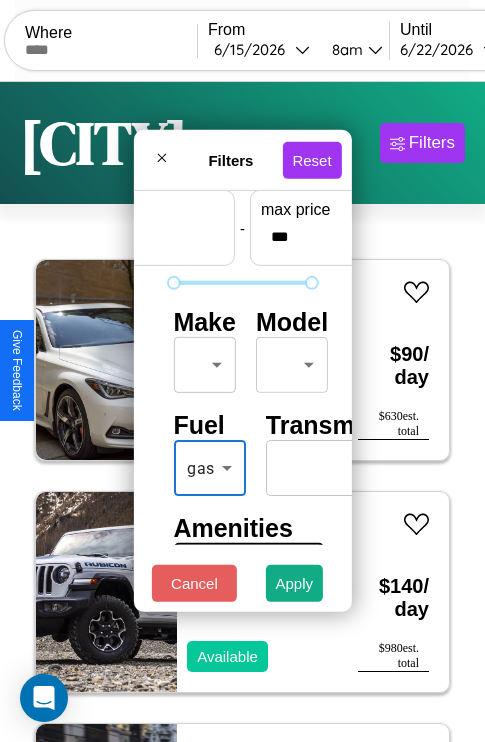 click on "CarGo Where From [DATE] [TIME] Until [DATE] [TIME] Become a Host Login Sign Up [CITY] Filters 149  cars in this area These cars can be picked up in this city. Infiniti   M30   2023 Available $ 90  / day $ 630  est. total Jeep   Grand Cherokee L   2023 Available $ 140  / day $ 980  est. total Lexus   TX   2018 Unavailable $ 130  / day $ 910  est. total BMW   318iC   2014 Available $ 130  / day $ 910  est. total Chevrolet   Cutaway Van   2017 Available $ 110  / day $ 770  est. total Buick   Envista   2016 Unavailable $ 60  / day $ 420  est. total Infiniti   M30   2021 Available $ 80  / day $ 560  est. total Subaru   Ascent   2016 Available $ 100  / day $ 700  est. total Maserati   MC20   2018 Available $ 120  / day $ 840  est. total Jaguar   XJR   2014 Available $ 60  / day $ 420  est. total Kia   Rio   2018 Available $ 170  / day $ 1190  est. total Buick   Verano   2016 Unavailable $ 100  / day $ 700  est. total Mercedes   G-Class   2017 Available $ 190  / day $ 1330  est. total Chevrolet   Trax" at bounding box center [242, 412] 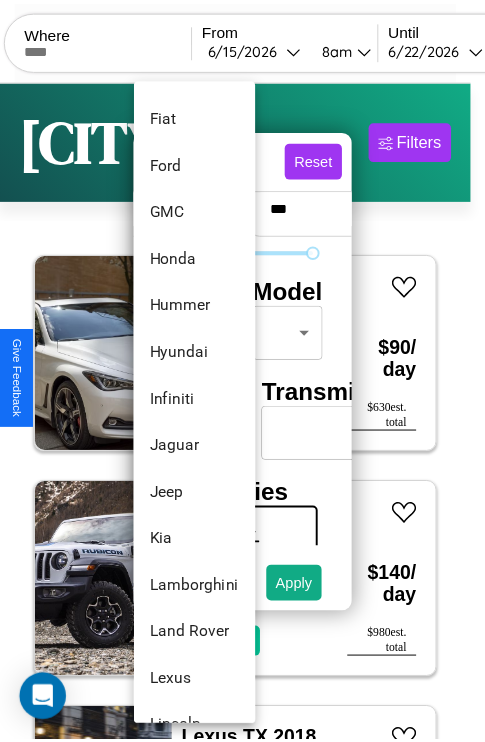 scroll, scrollTop: 662, scrollLeft: 0, axis: vertical 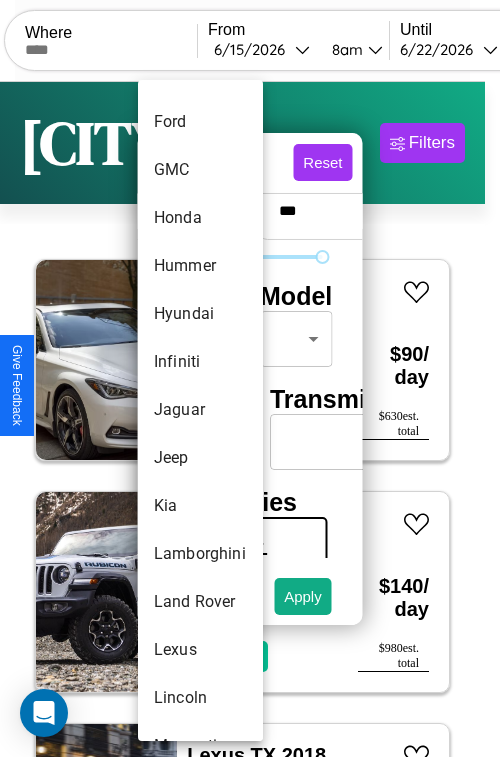 click on "Jaguar" at bounding box center (200, 410) 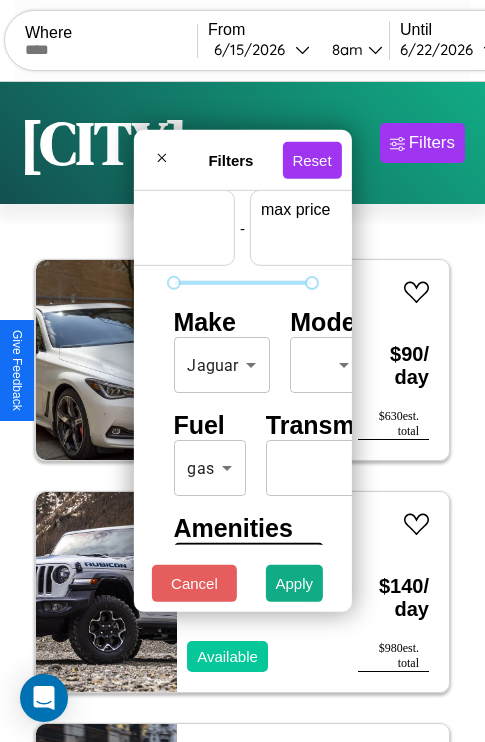 scroll, scrollTop: 59, scrollLeft: 124, axis: both 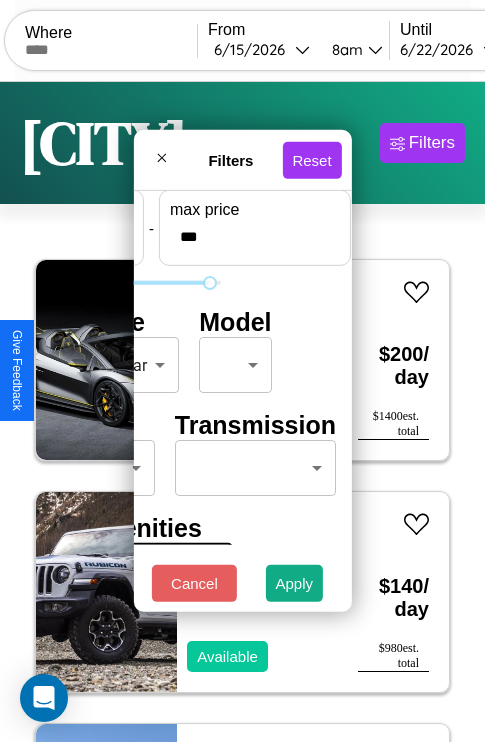 type on "***" 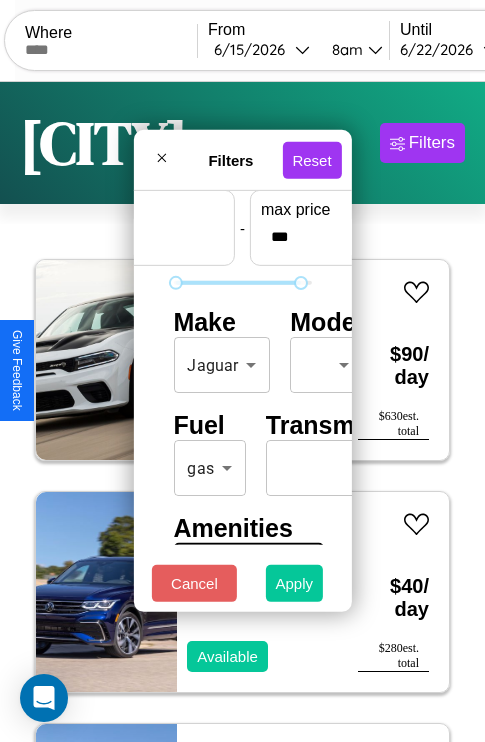 type on "**" 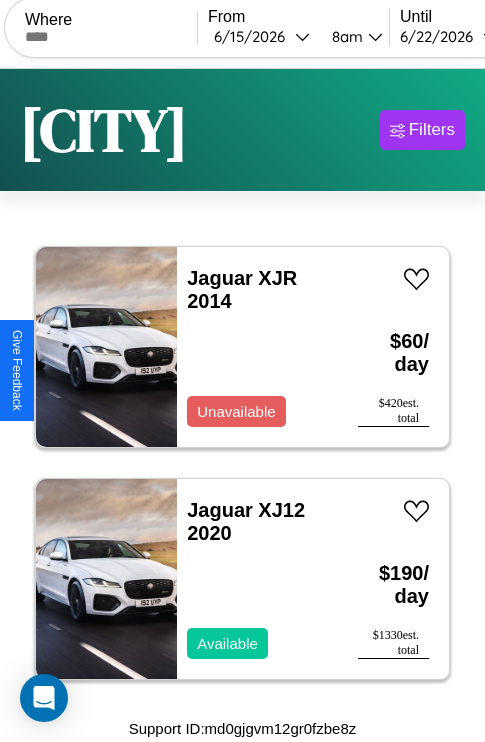 scroll, scrollTop: 0, scrollLeft: 0, axis: both 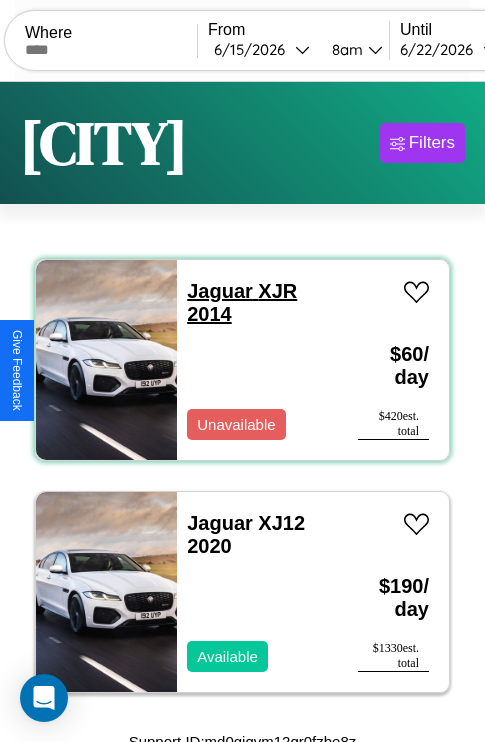 click on "Jaguar   XJR   2014" at bounding box center (242, 302) 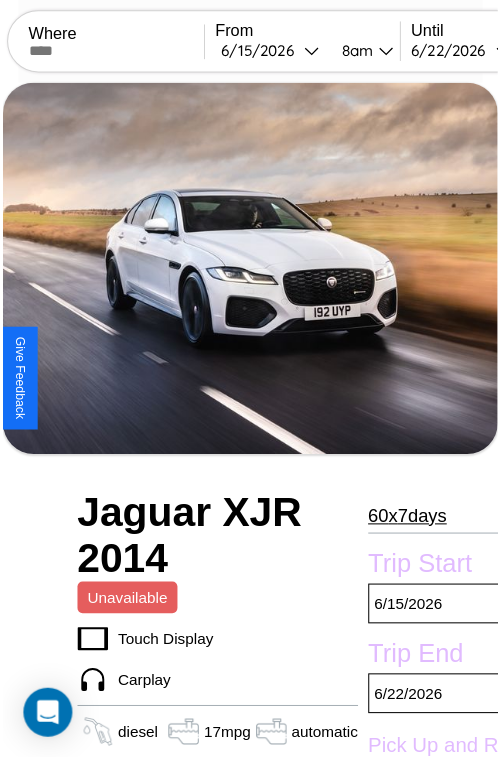 scroll, scrollTop: 221, scrollLeft: 88, axis: both 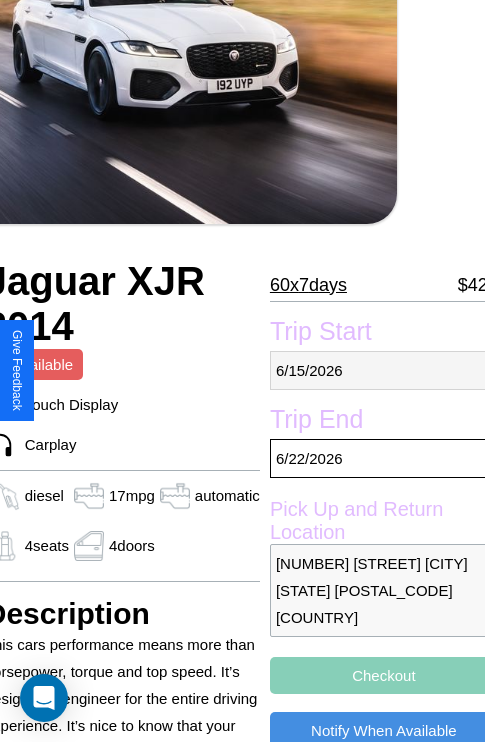 click on "[MONTH] / [DAY] / [YEAR]" at bounding box center (384, 370) 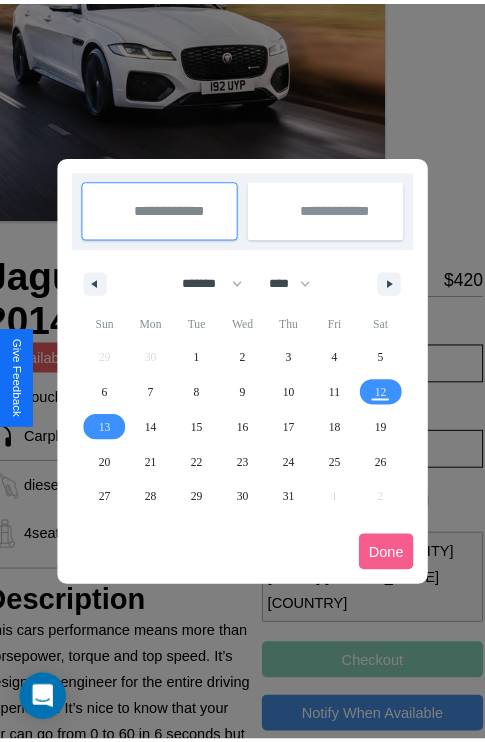 scroll, scrollTop: 0, scrollLeft: 88, axis: horizontal 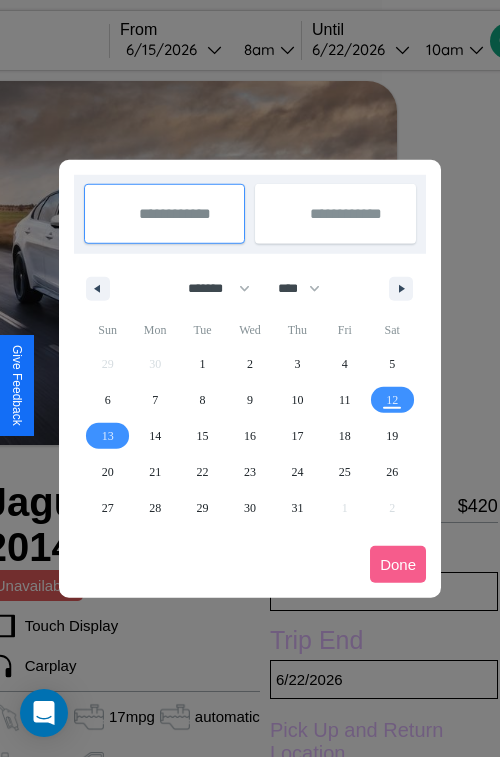 click at bounding box center (250, 378) 